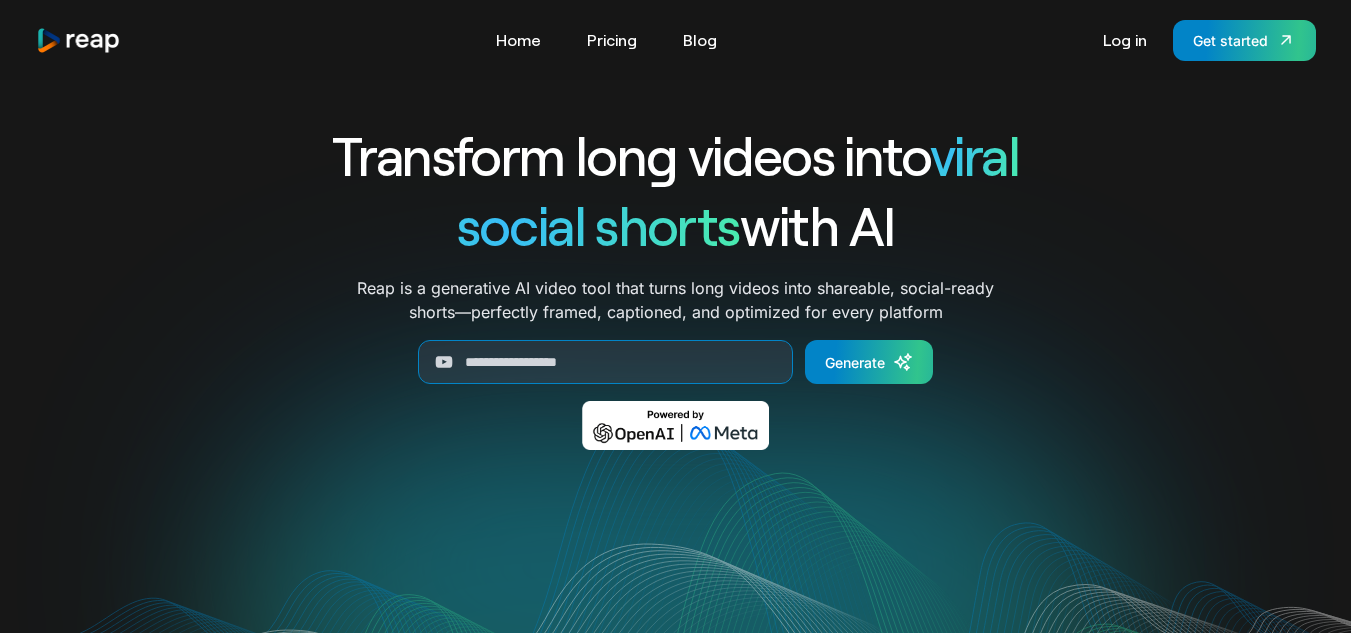 scroll, scrollTop: 0, scrollLeft: 0, axis: both 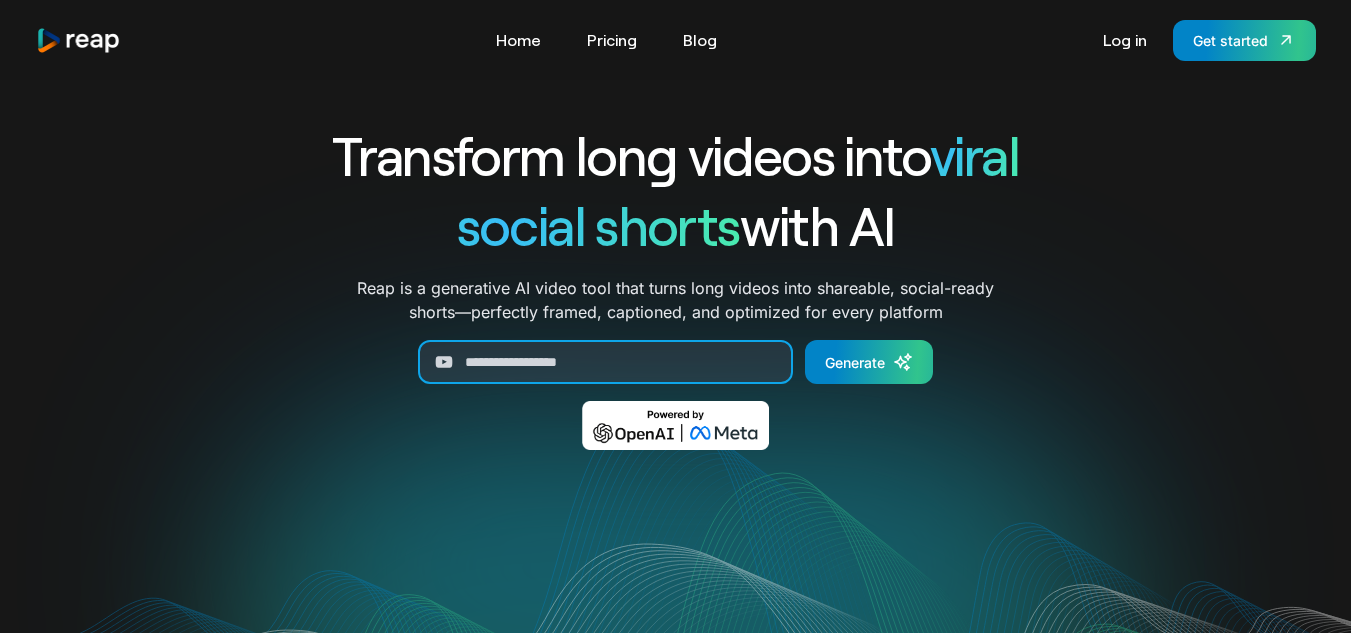 click at bounding box center [605, 362] 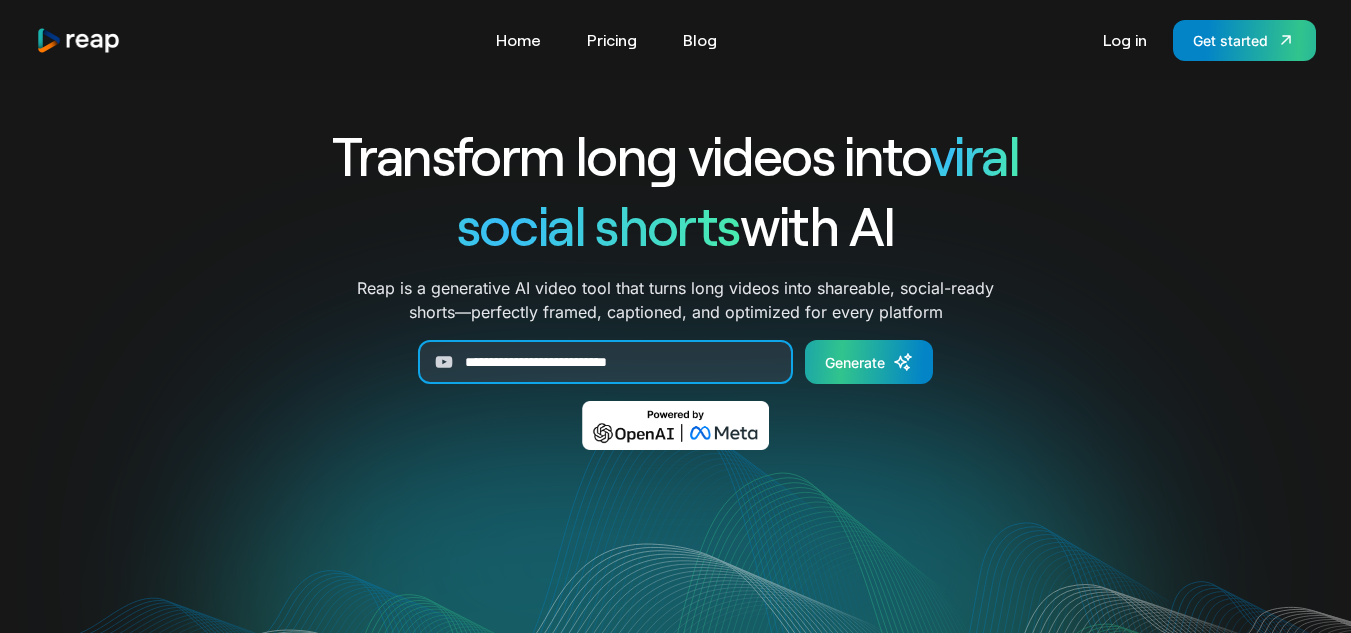 type on "**********" 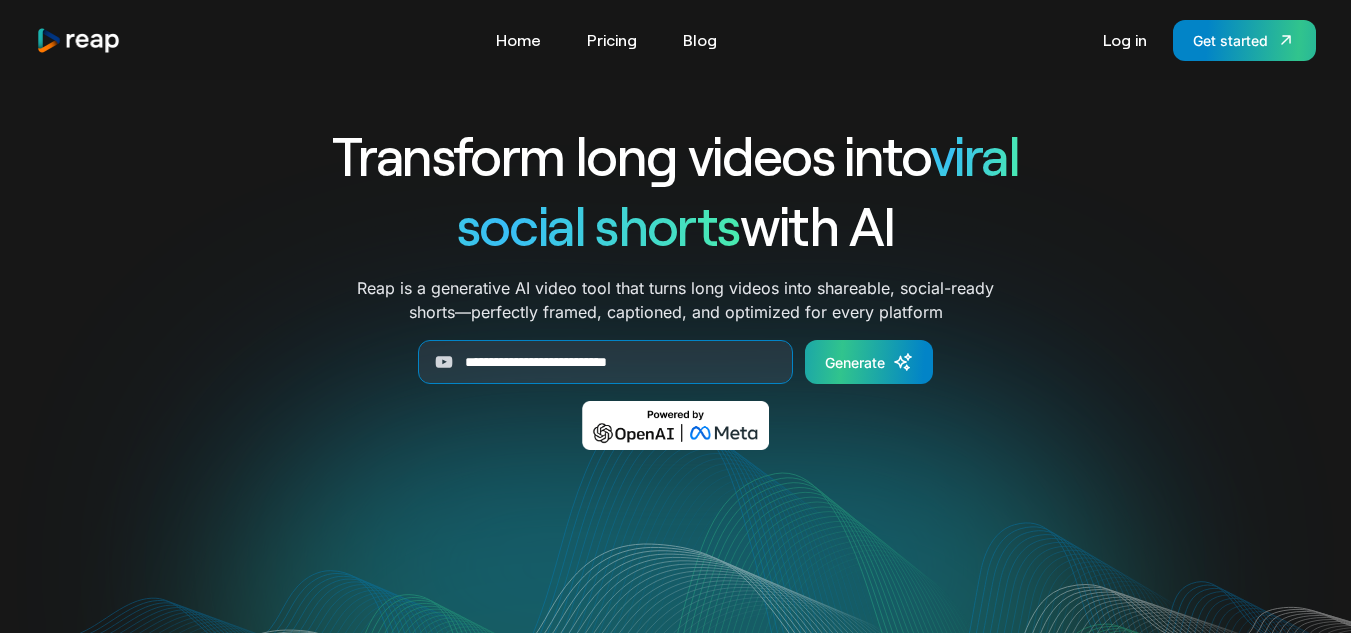click on "Generate" at bounding box center [869, 362] 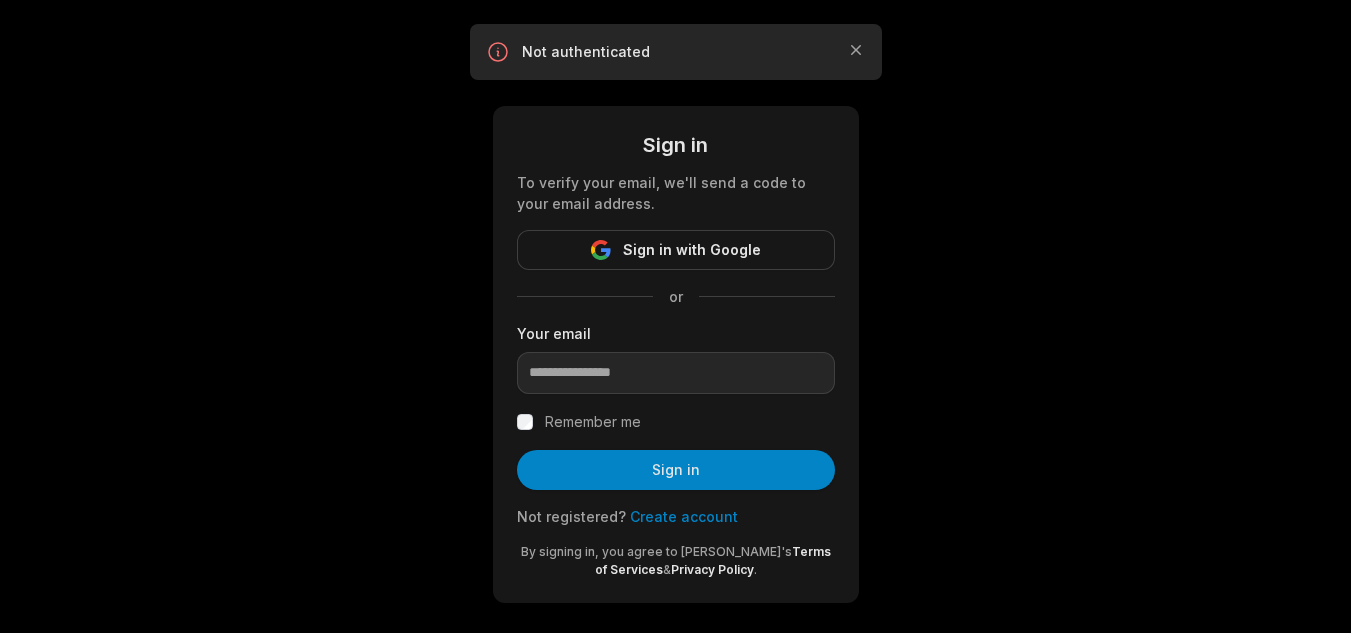 scroll, scrollTop: 0, scrollLeft: 0, axis: both 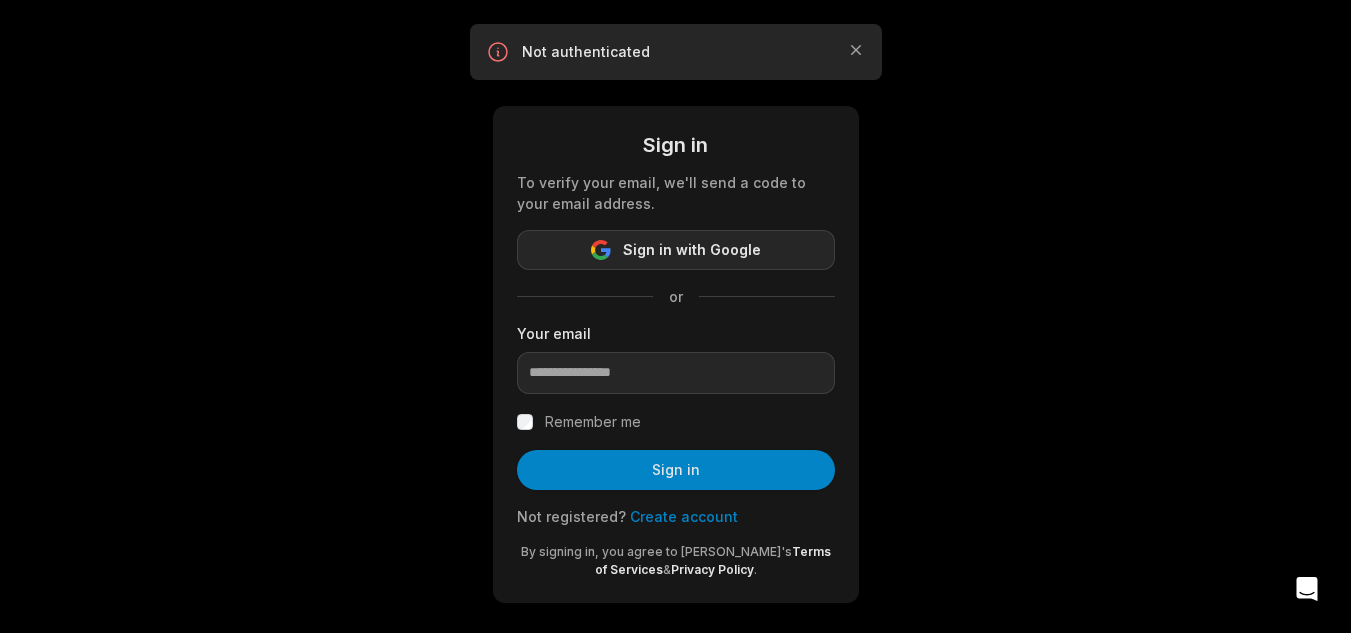 click on "Sign in with Google" at bounding box center (692, 250) 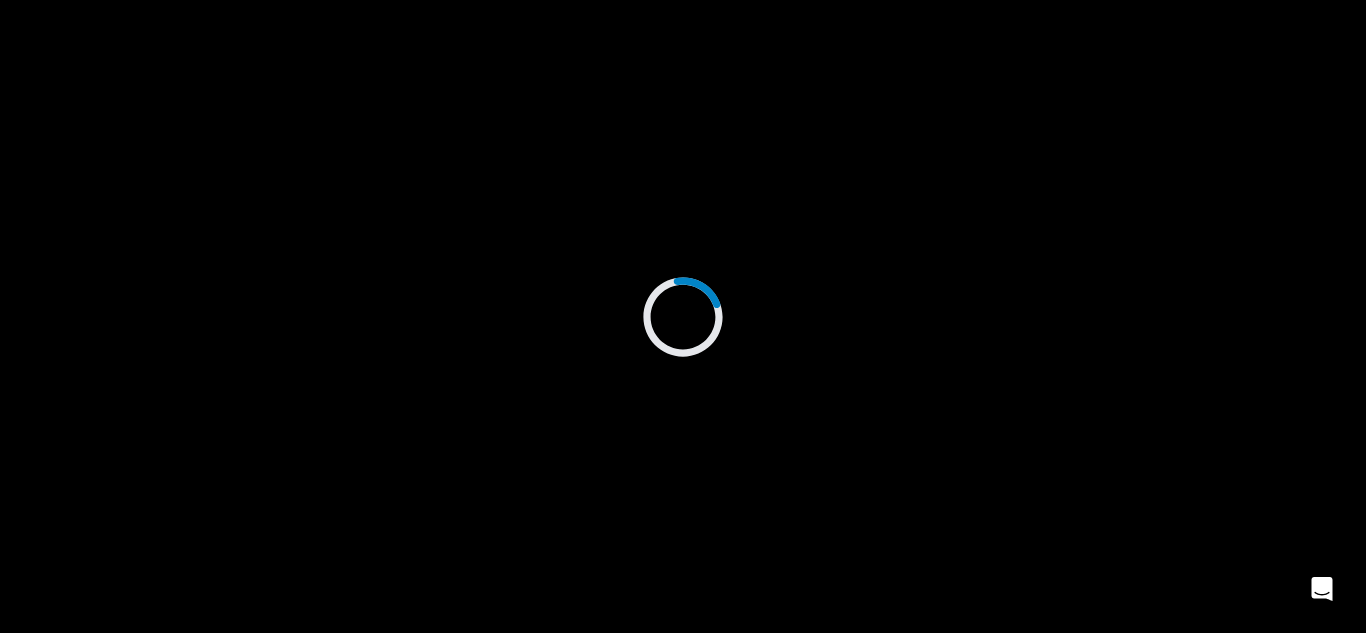 scroll, scrollTop: 0, scrollLeft: 0, axis: both 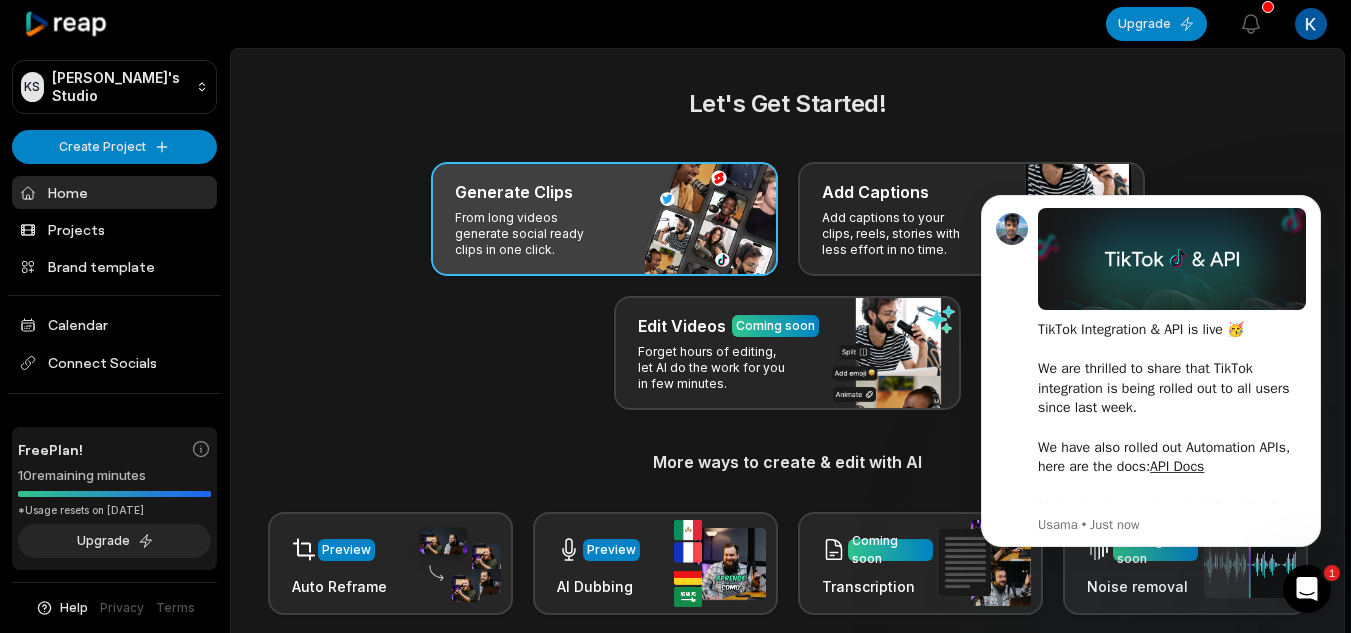 click on "Generate Clips From long videos generate social ready clips in one click." at bounding box center [604, 219] 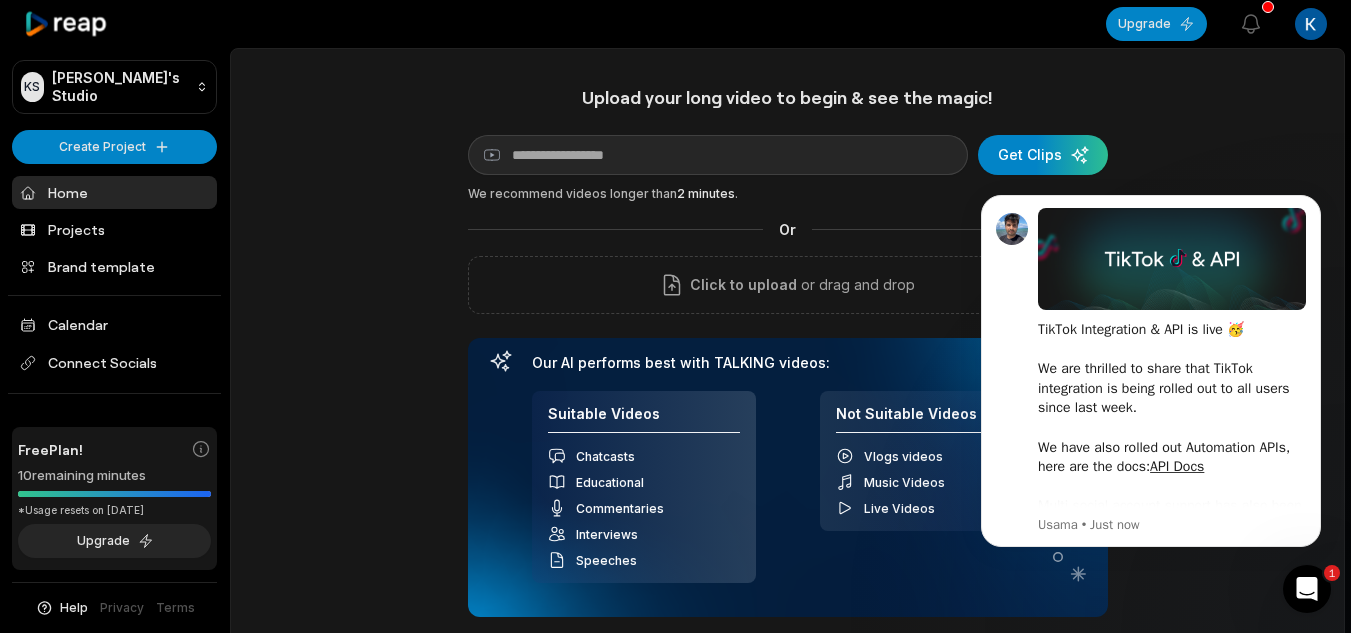click on "Upload your long video to begin & see the magic! YouTube link Get Clips We recommend videos longer than  2 minutes . Or Click to upload or drag and drop Our AI performs best with TALKING videos: Suitable Videos Chatcasts Educational  Commentaries  Interviews  Speeches Not Suitable Videos Vlogs videos Music Videos Live Videos Recent Projects View all" at bounding box center [787, 427] 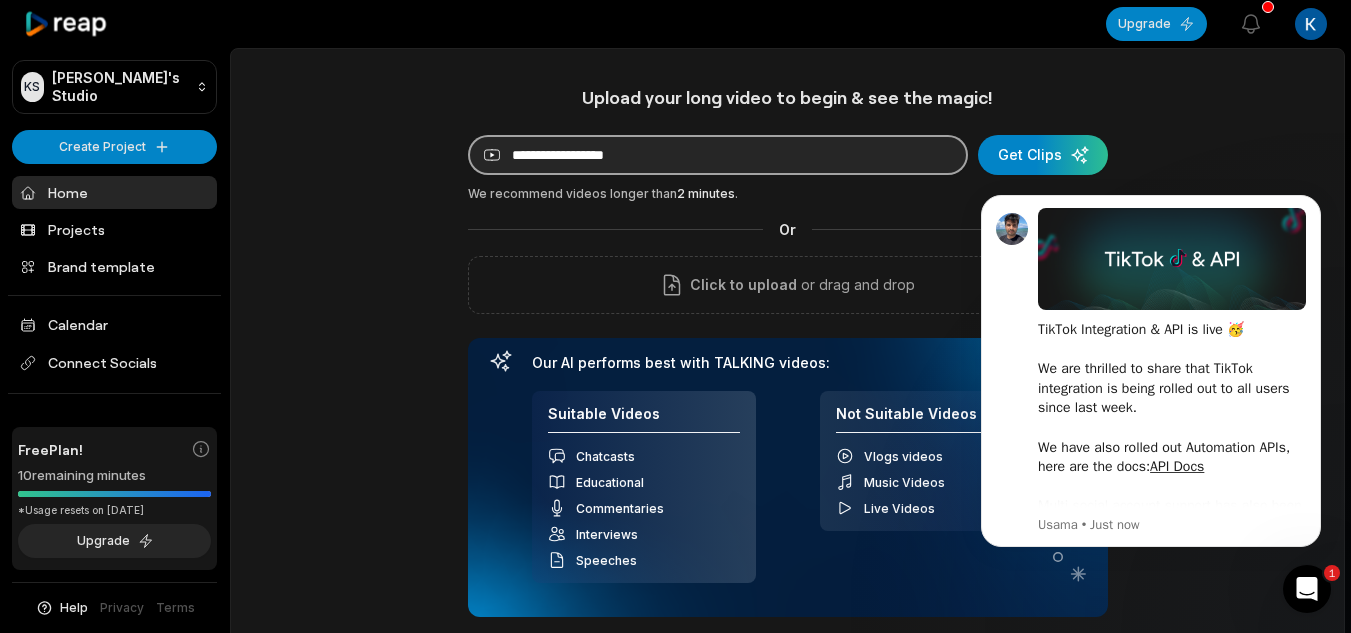 click at bounding box center [718, 155] 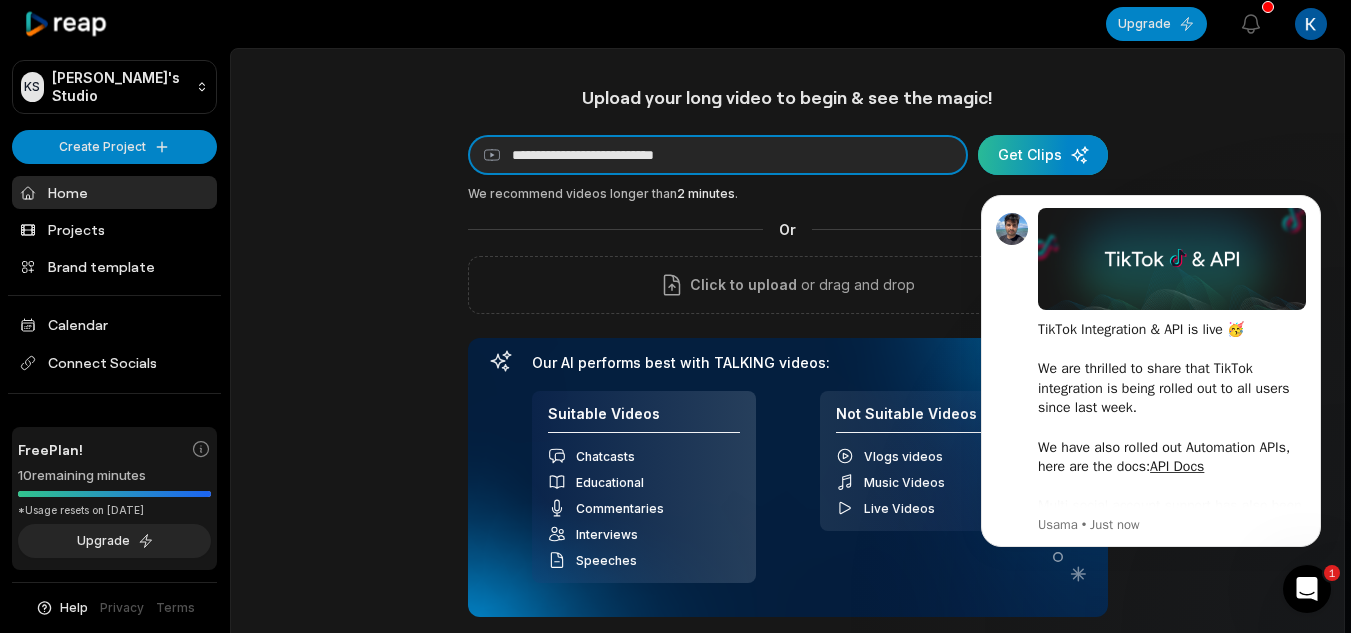 type on "**********" 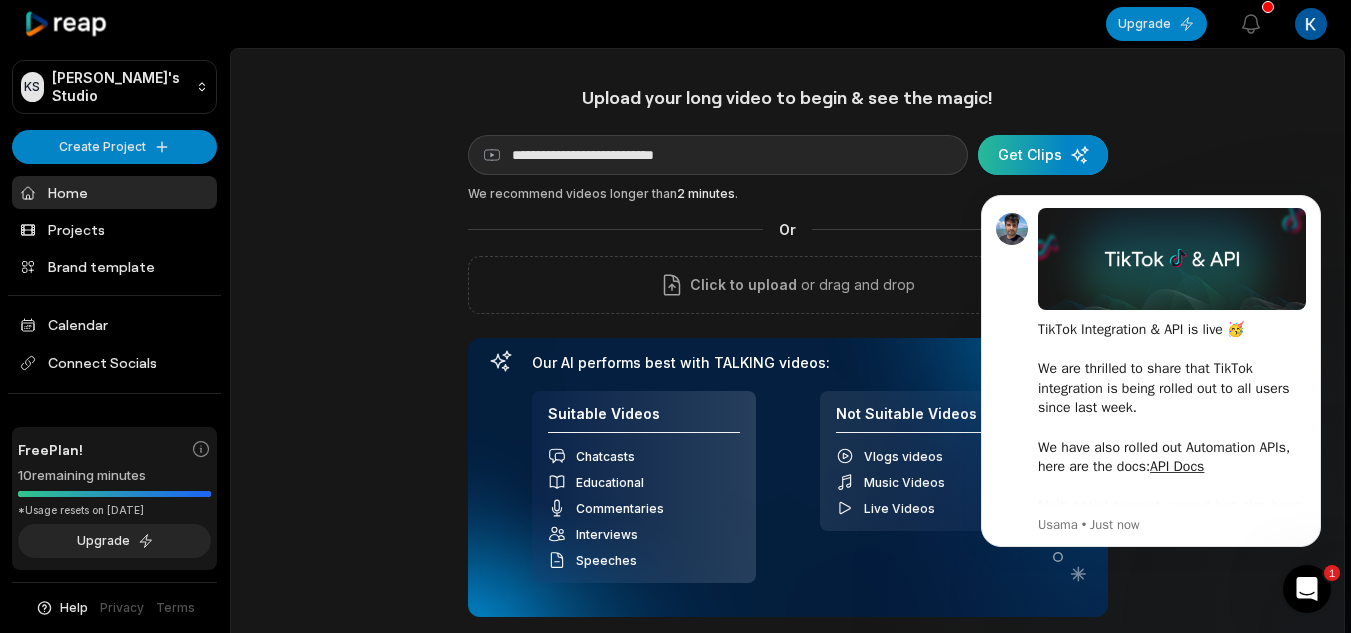 click at bounding box center [1043, 155] 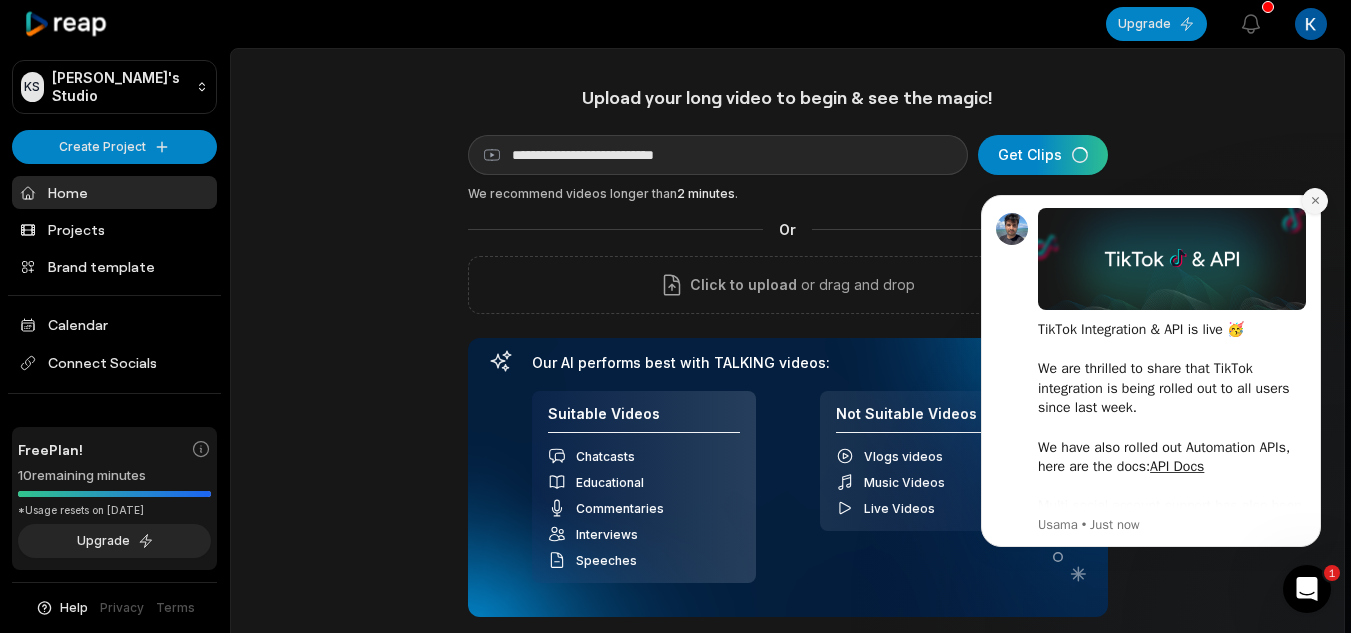 click 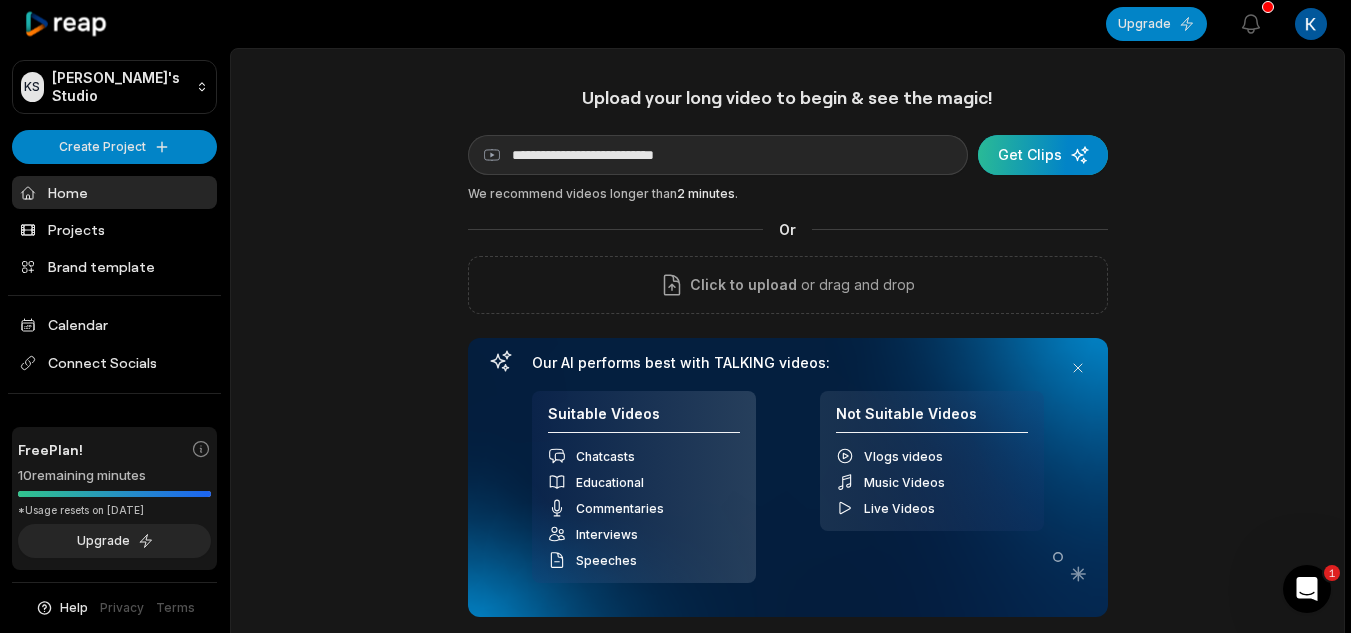 click at bounding box center [1043, 155] 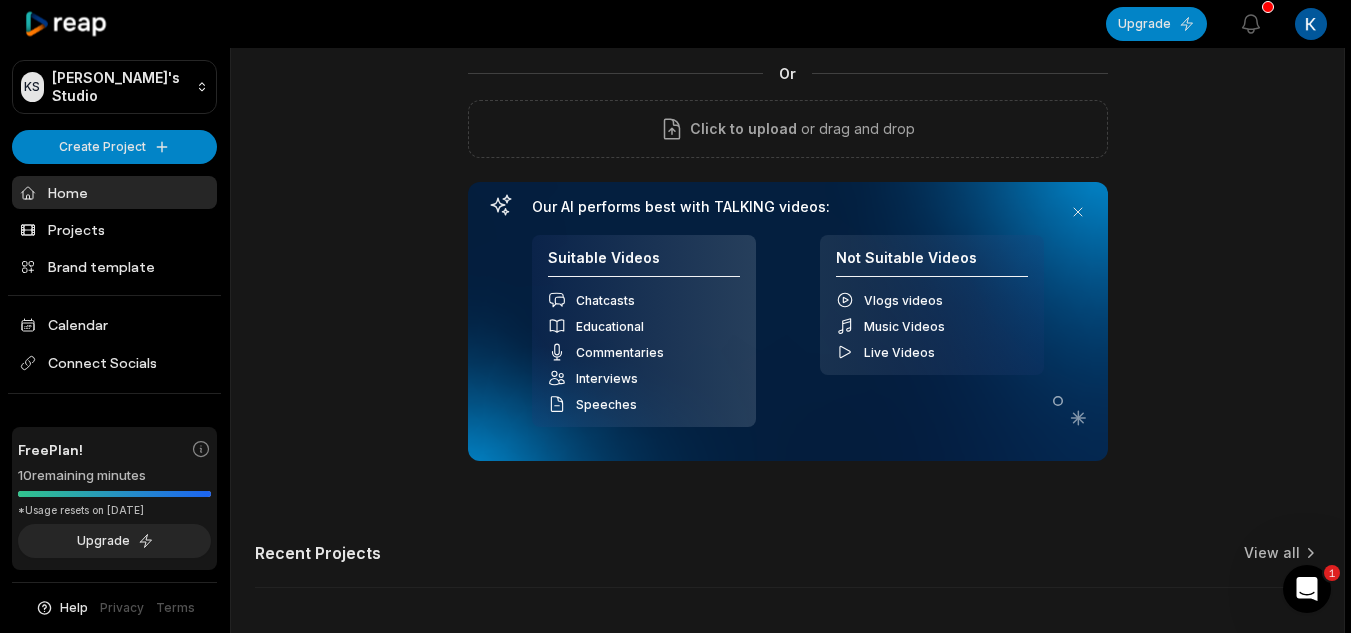 scroll, scrollTop: 168, scrollLeft: 0, axis: vertical 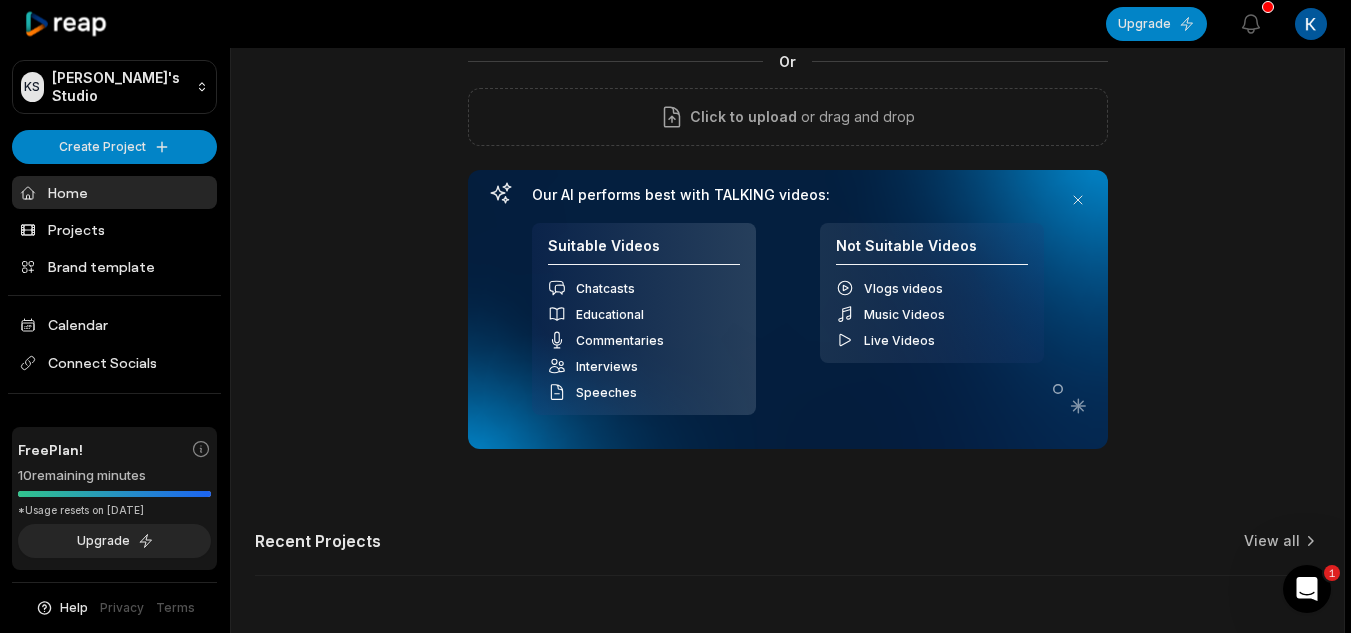 click on "Free  Plan! 10  remaining minutes *Usage resets on August 10, 2025 Upgrade" at bounding box center [114, 499] 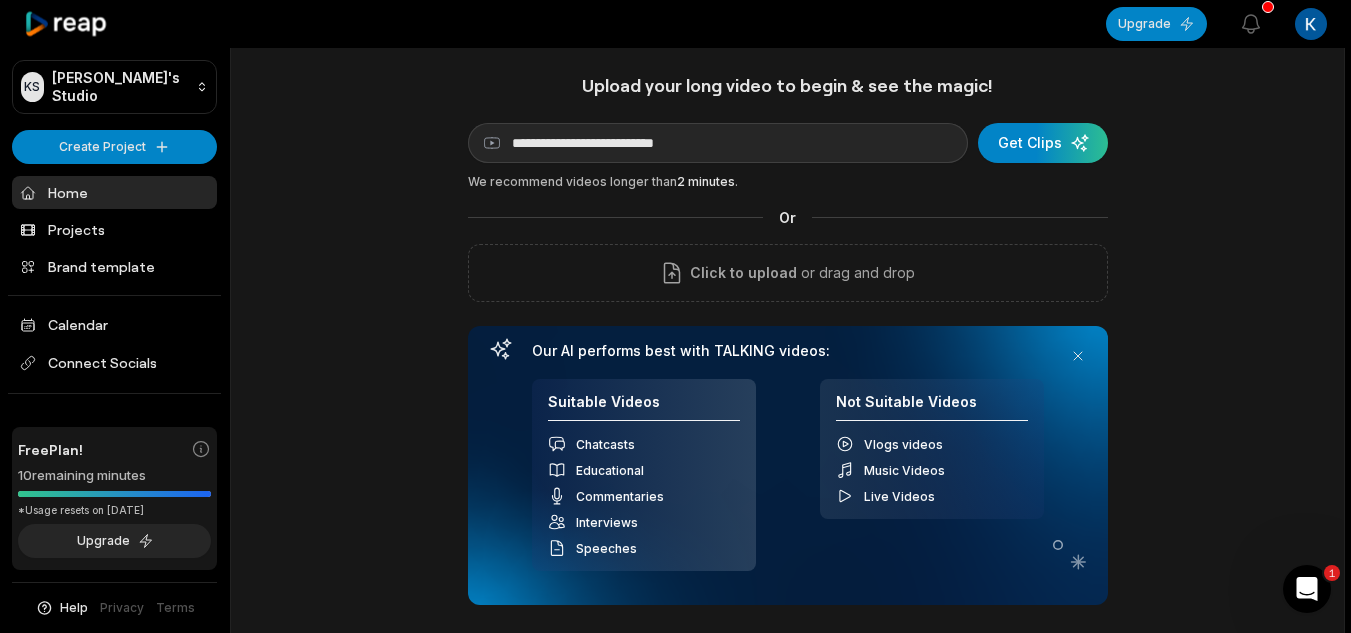scroll, scrollTop: 11, scrollLeft: 0, axis: vertical 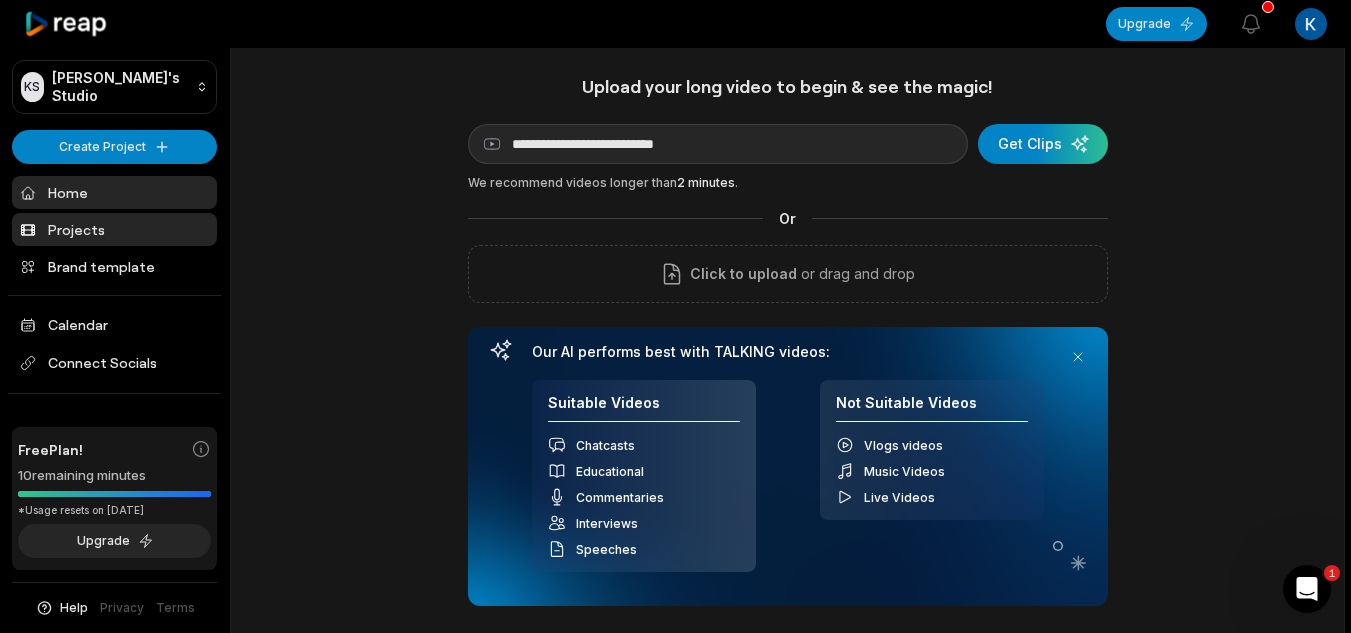 click on "Projects" at bounding box center [114, 229] 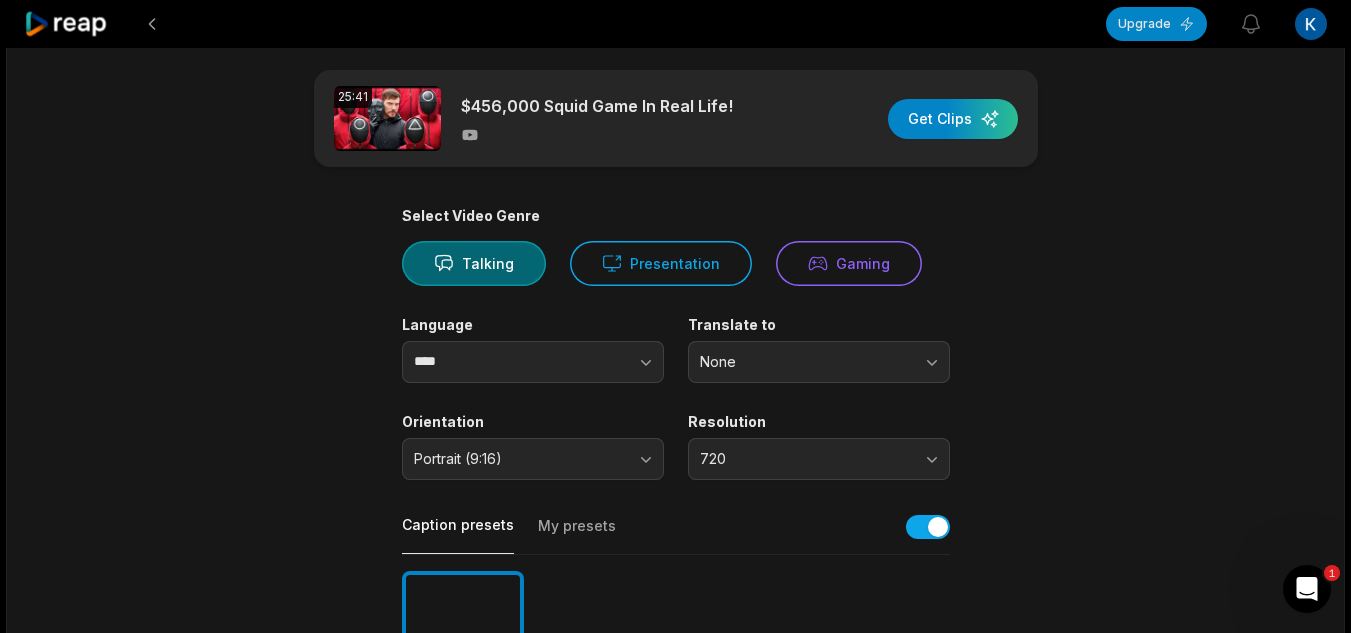 scroll, scrollTop: 0, scrollLeft: 0, axis: both 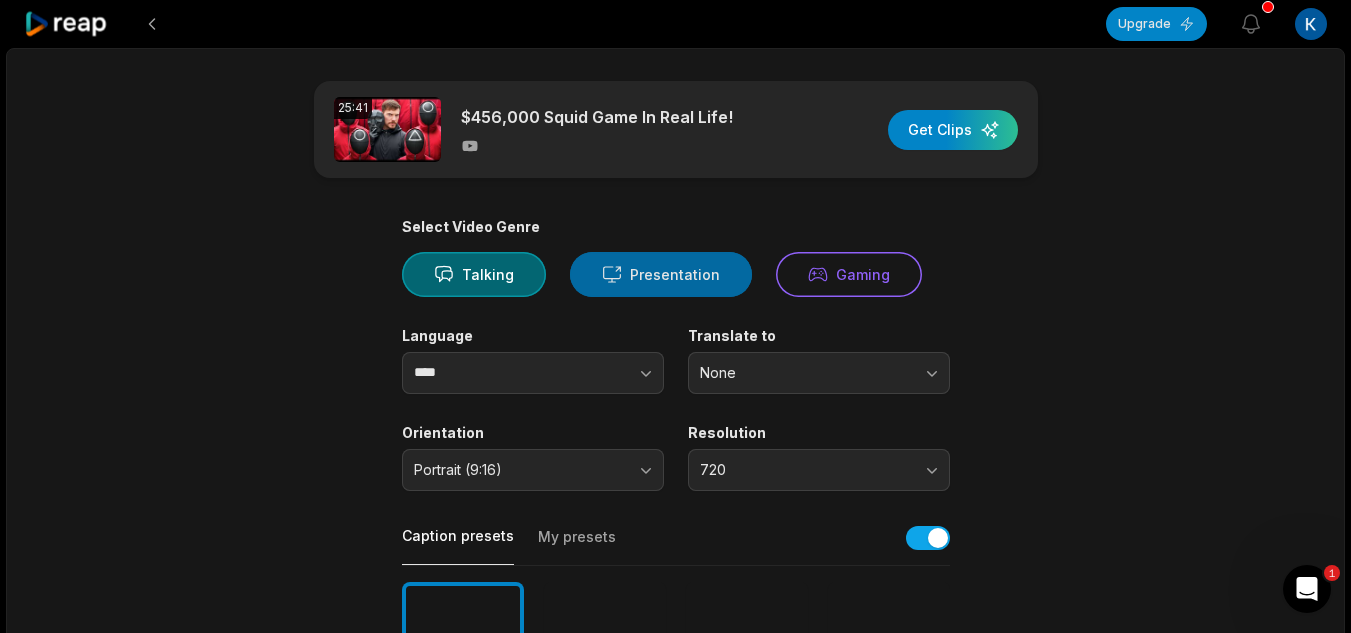 click on "Presentation" at bounding box center [661, 274] 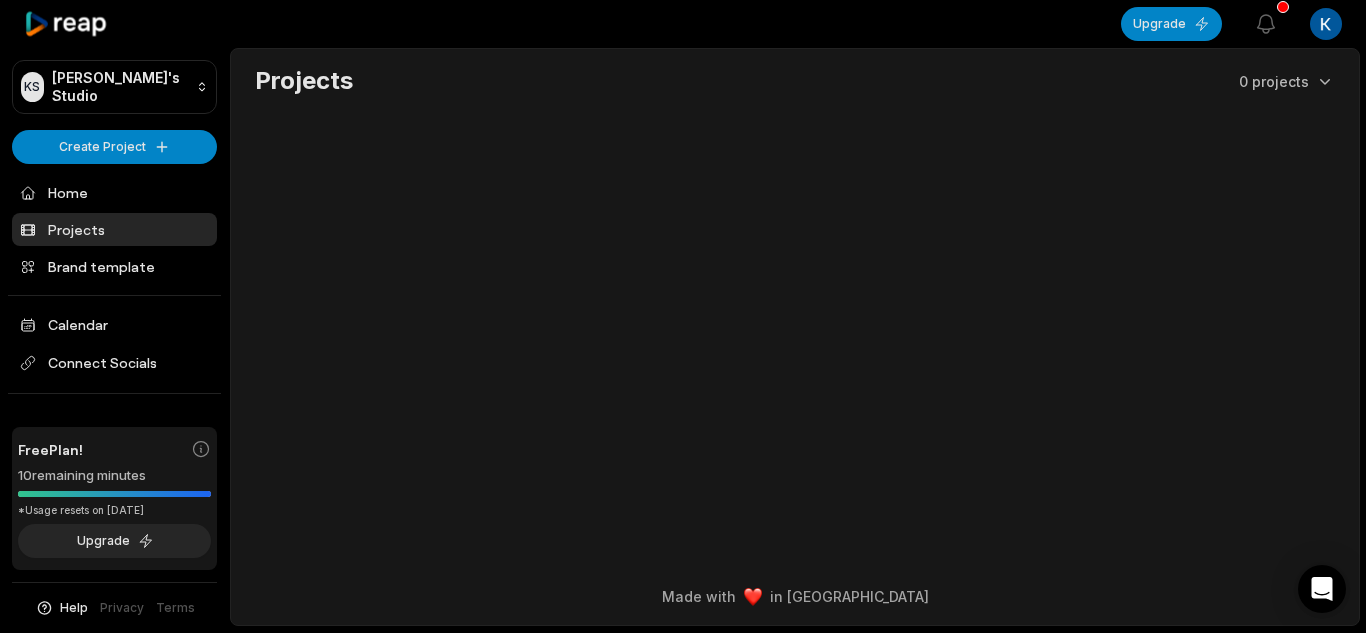 scroll, scrollTop: 0, scrollLeft: 0, axis: both 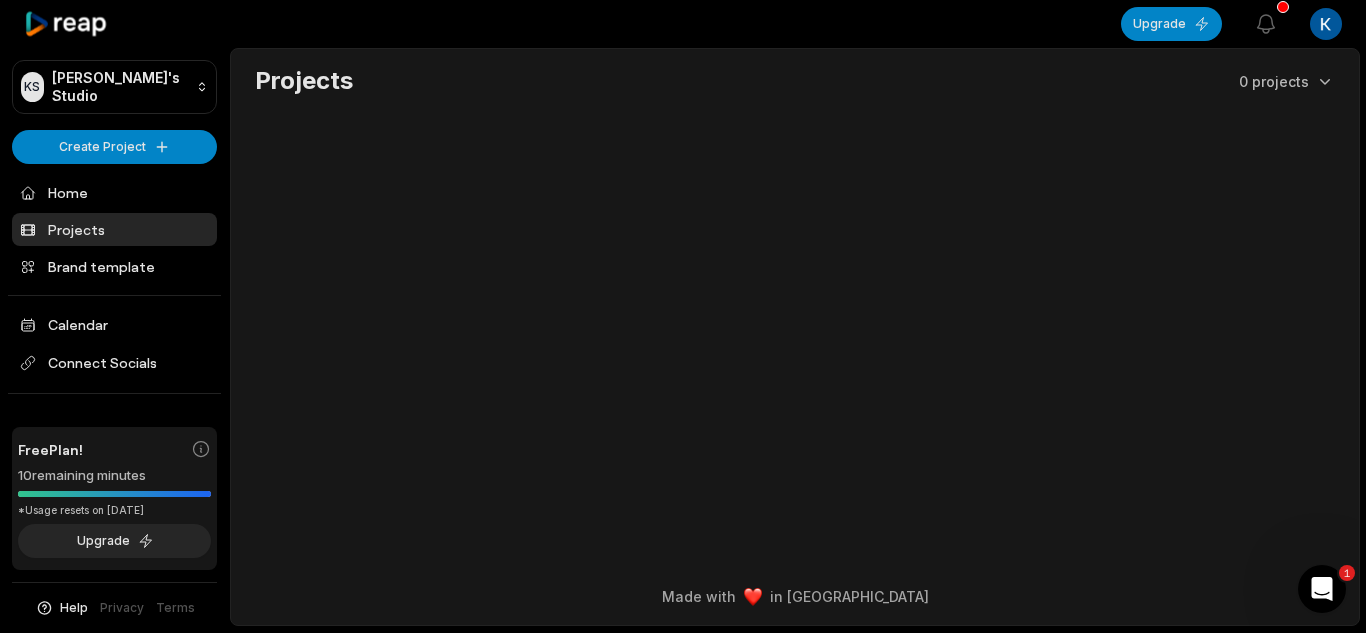 click on "Projects   0 projects" at bounding box center [795, 103] 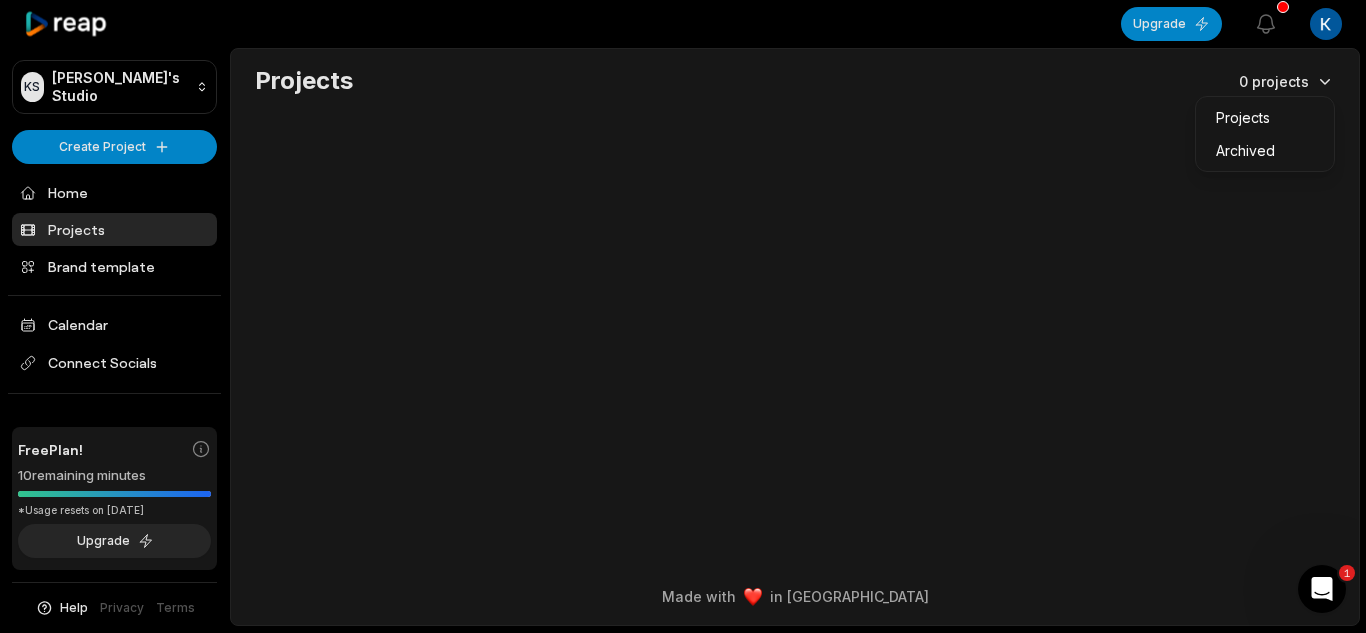click on "KS Krish's Studio Create Project Home Projects Brand template Calendar Connect Socials Free  Plan! 10  remaining minutes *Usage resets on August 10, 2025 Upgrade Help Privacy Terms Open sidebar Upgrade View notifications Open user menu Projects   0 projects   Made with   in San Francisco 1 Projects Archived" at bounding box center (683, 316) 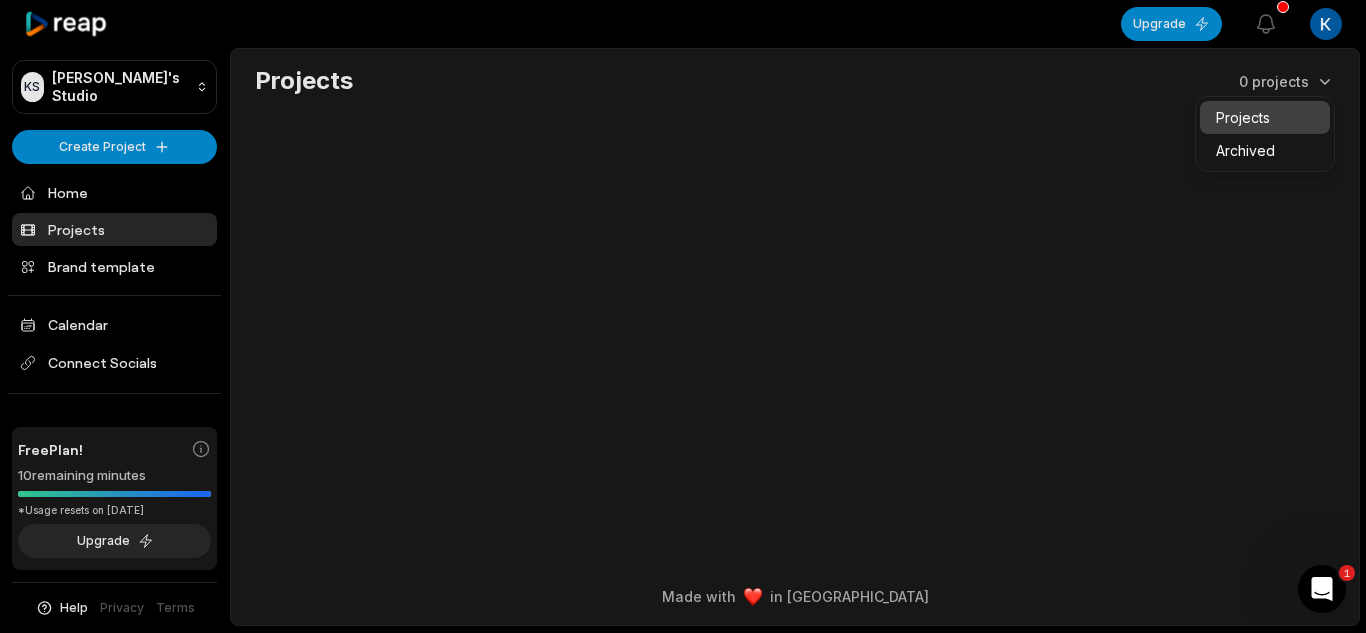 click on "Projects" at bounding box center [1265, 117] 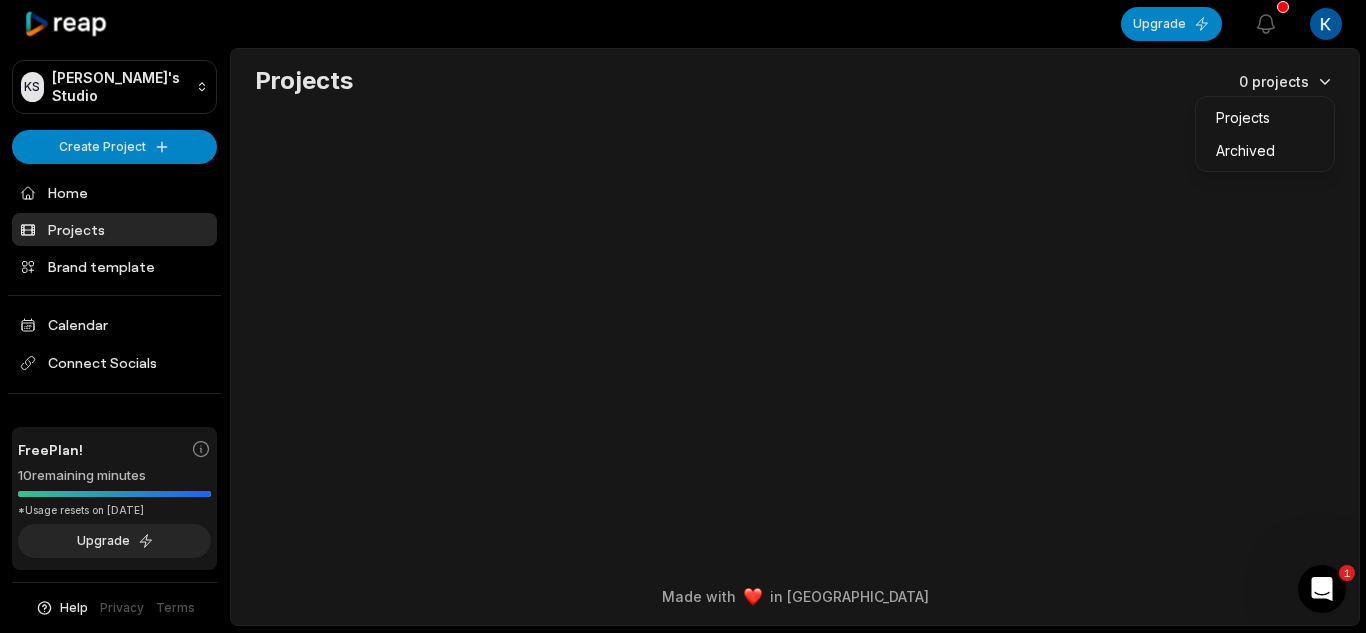 click on "KS Krish's Studio Create Project Home Projects Brand template Calendar Connect Socials Free  Plan! 10  remaining minutes *Usage resets on August 10, 2025 Upgrade Help Privacy Terms Open sidebar Upgrade View notifications Open user menu Projects   0 projects   Made with   in San Francisco 1 Projects Archived" at bounding box center [683, 316] 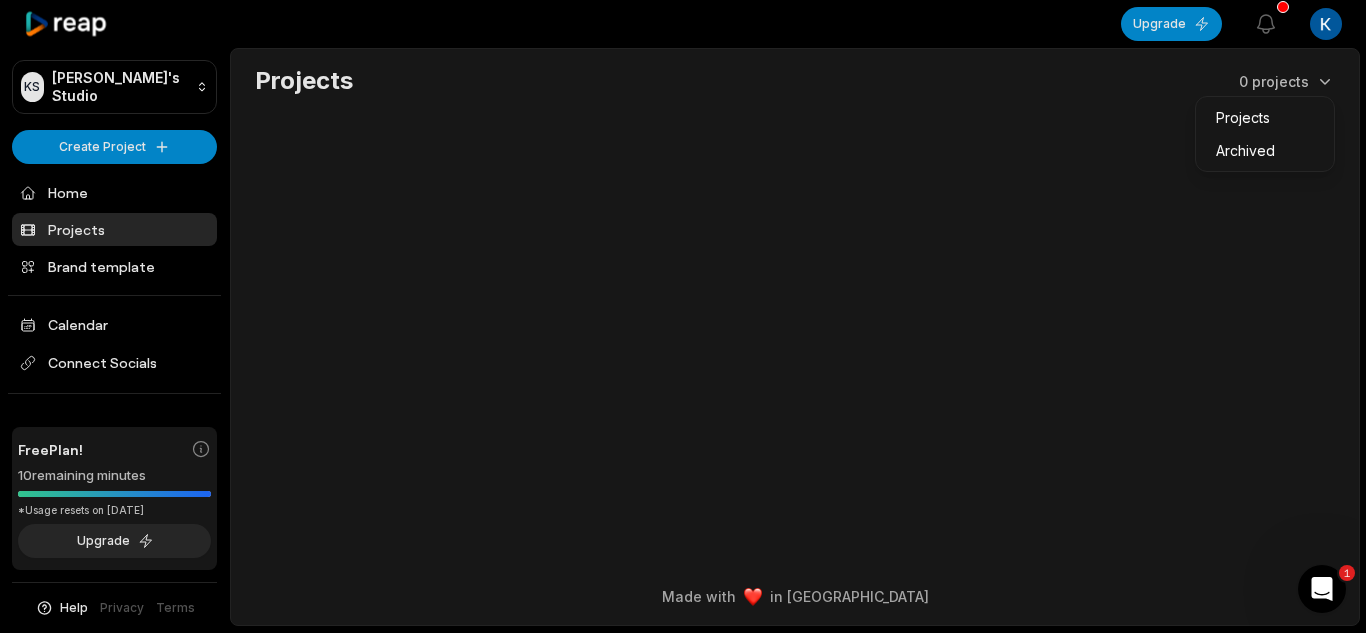 click on "KS Krish's Studio Create Project Home Projects Brand template Calendar Connect Socials Free  Plan! 10  remaining minutes *Usage resets on August 10, 2025 Upgrade Help Privacy Terms Open sidebar Upgrade View notifications Open user menu Projects   0 projects   Made with   in San Francisco 1 Projects Archived" at bounding box center [683, 316] 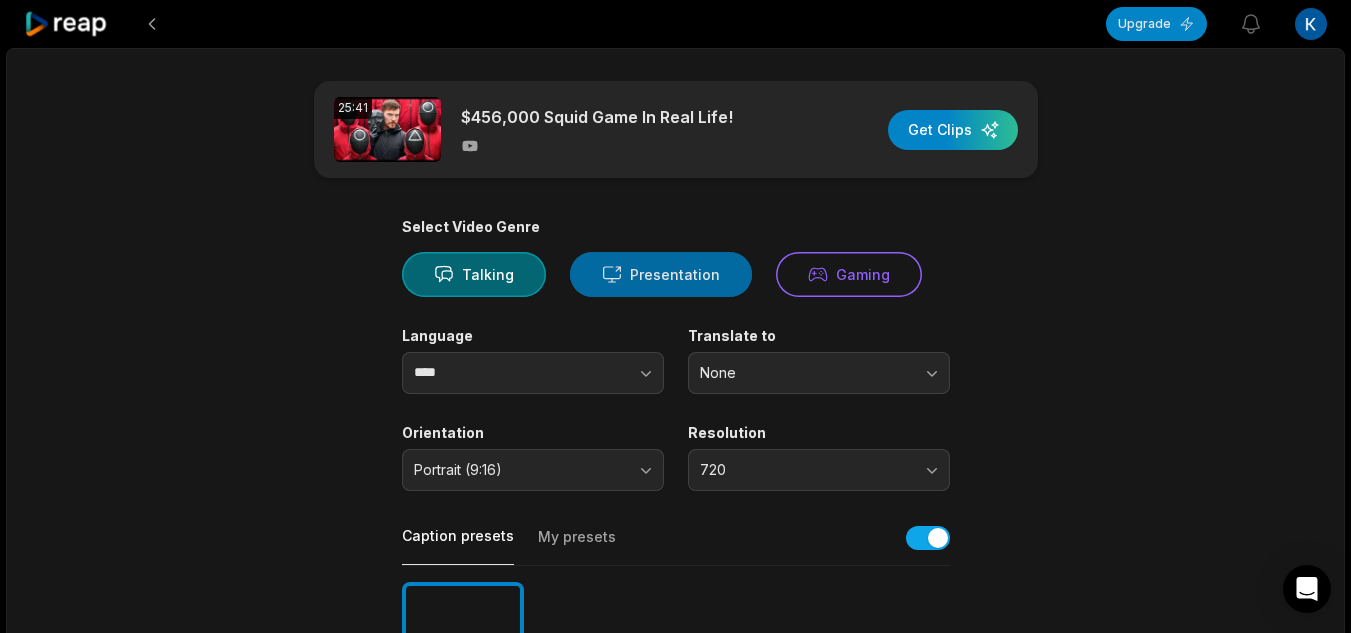 scroll, scrollTop: 0, scrollLeft: 0, axis: both 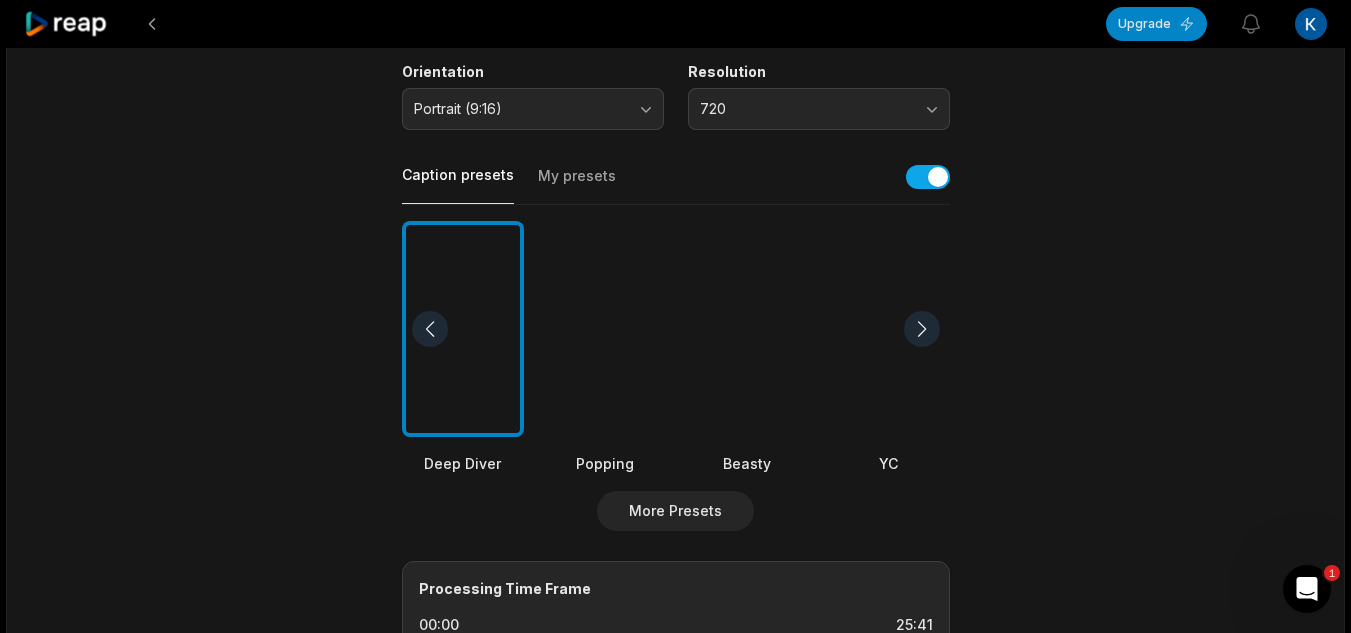 click at bounding box center (747, 329) 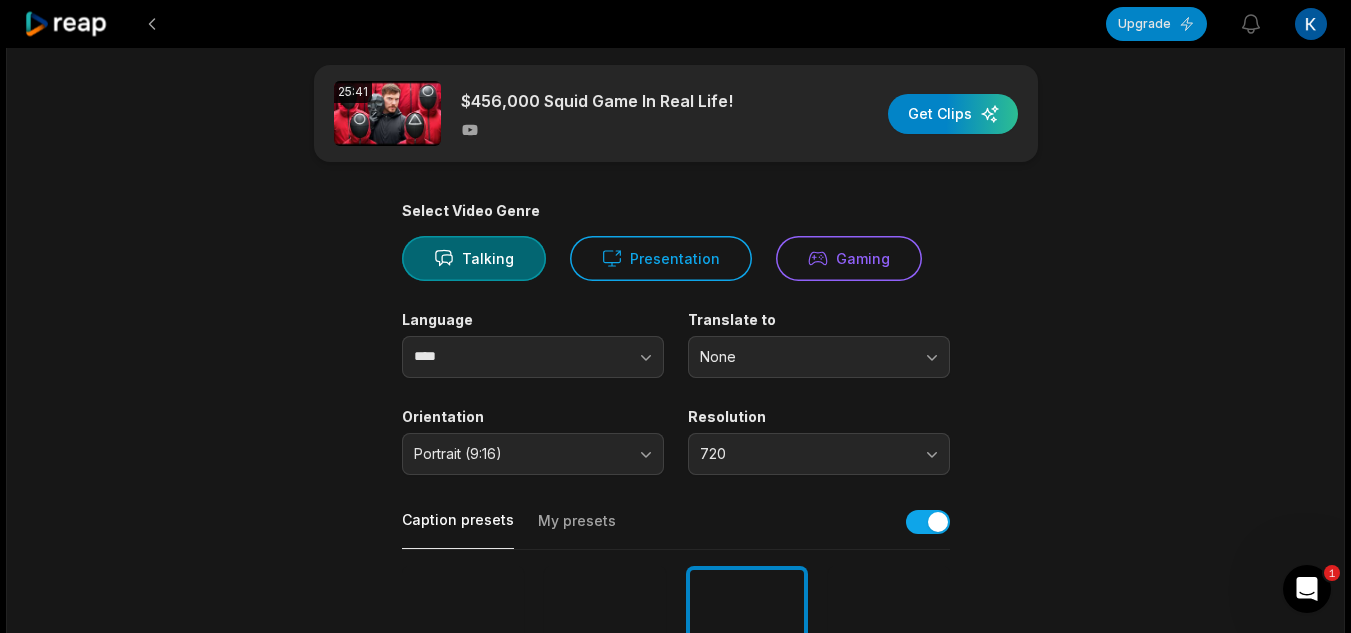 scroll, scrollTop: 0, scrollLeft: 0, axis: both 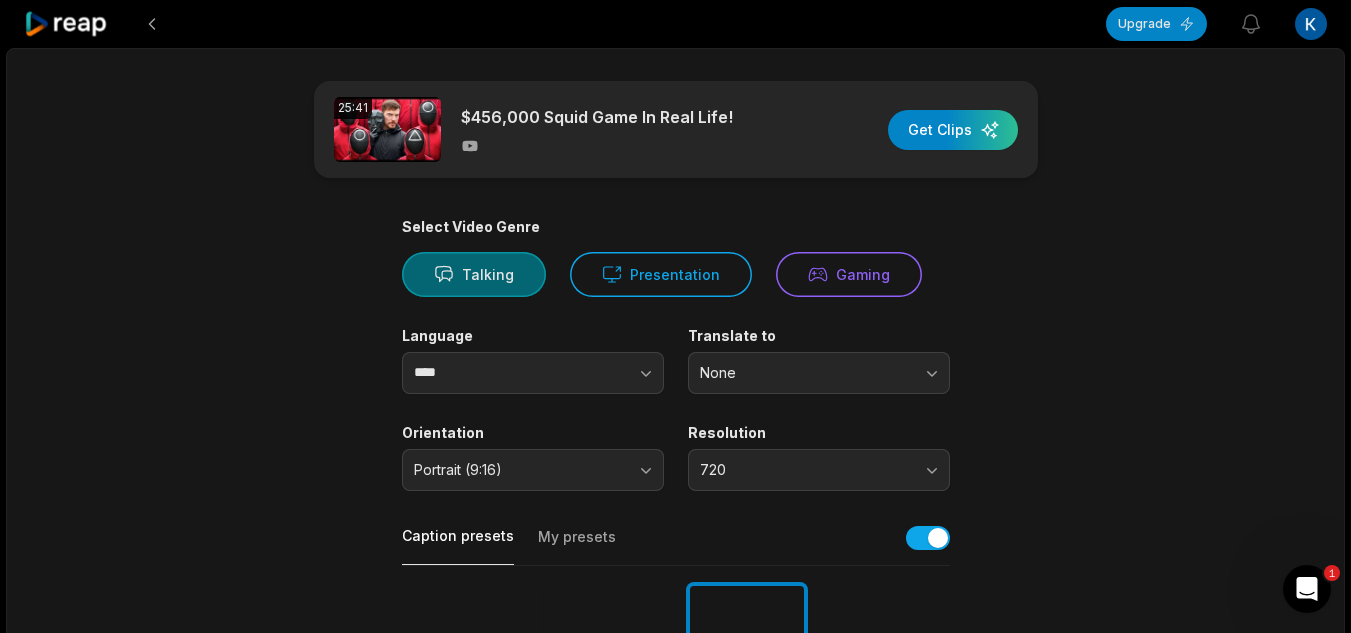 click on "Talking" at bounding box center (474, 274) 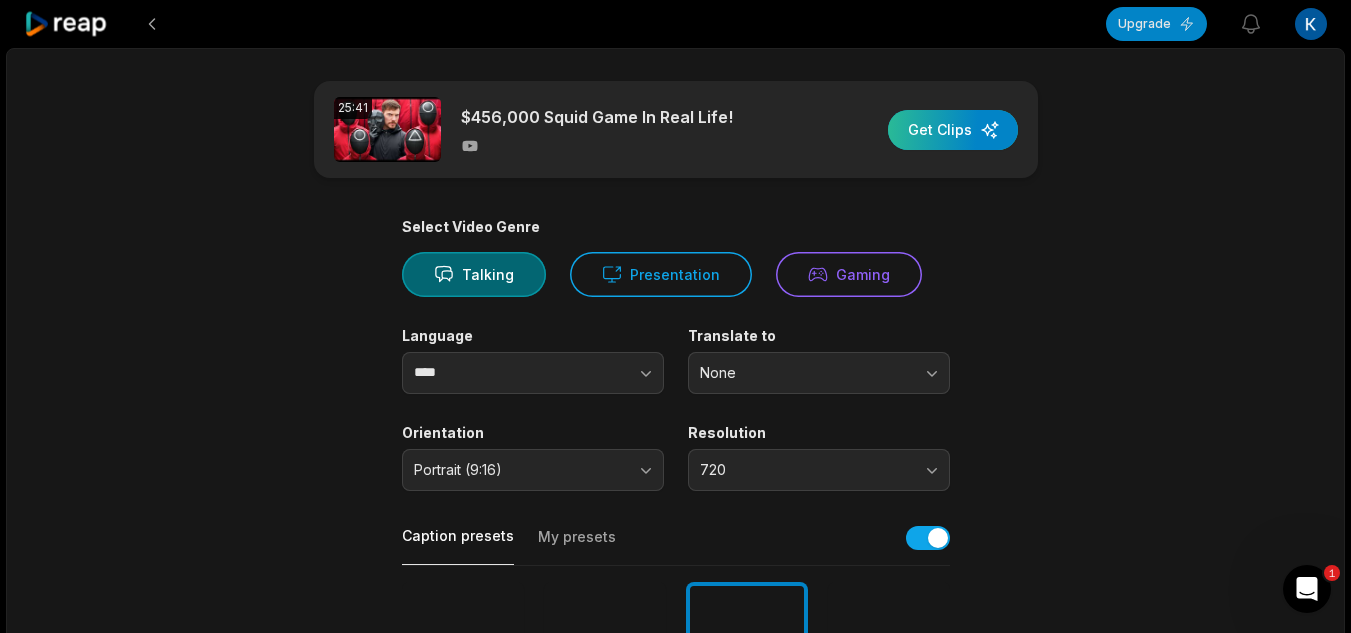 click at bounding box center (953, 130) 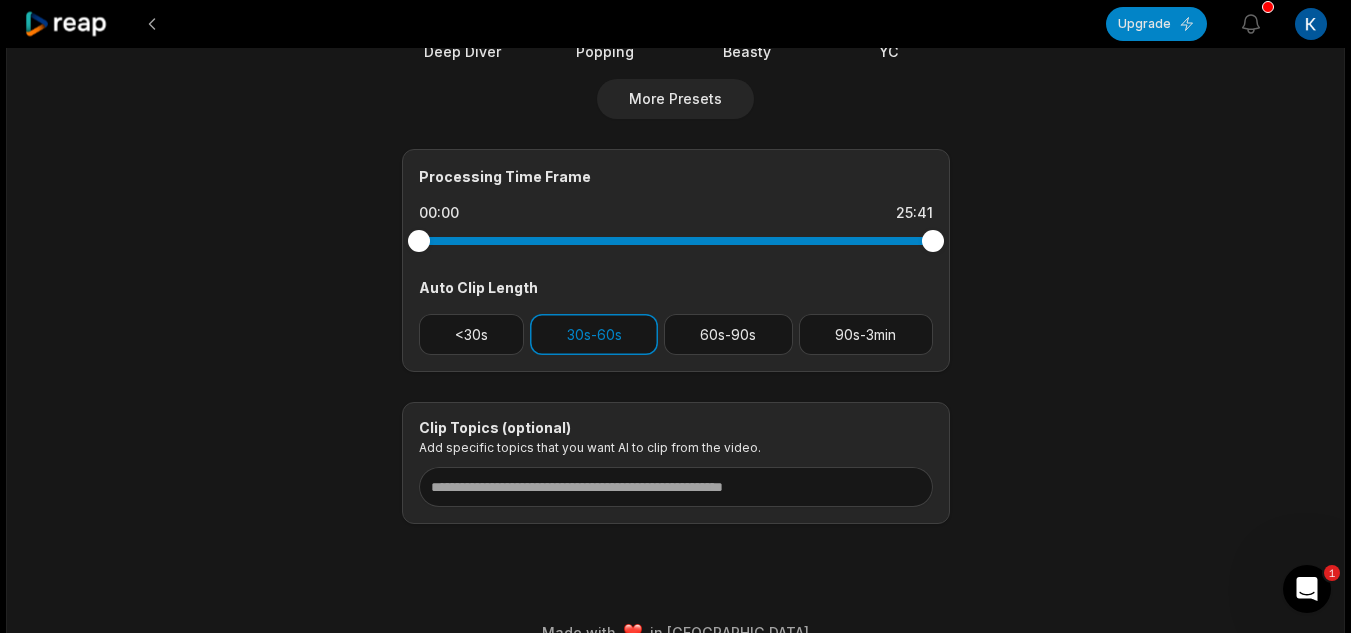 scroll, scrollTop: 774, scrollLeft: 0, axis: vertical 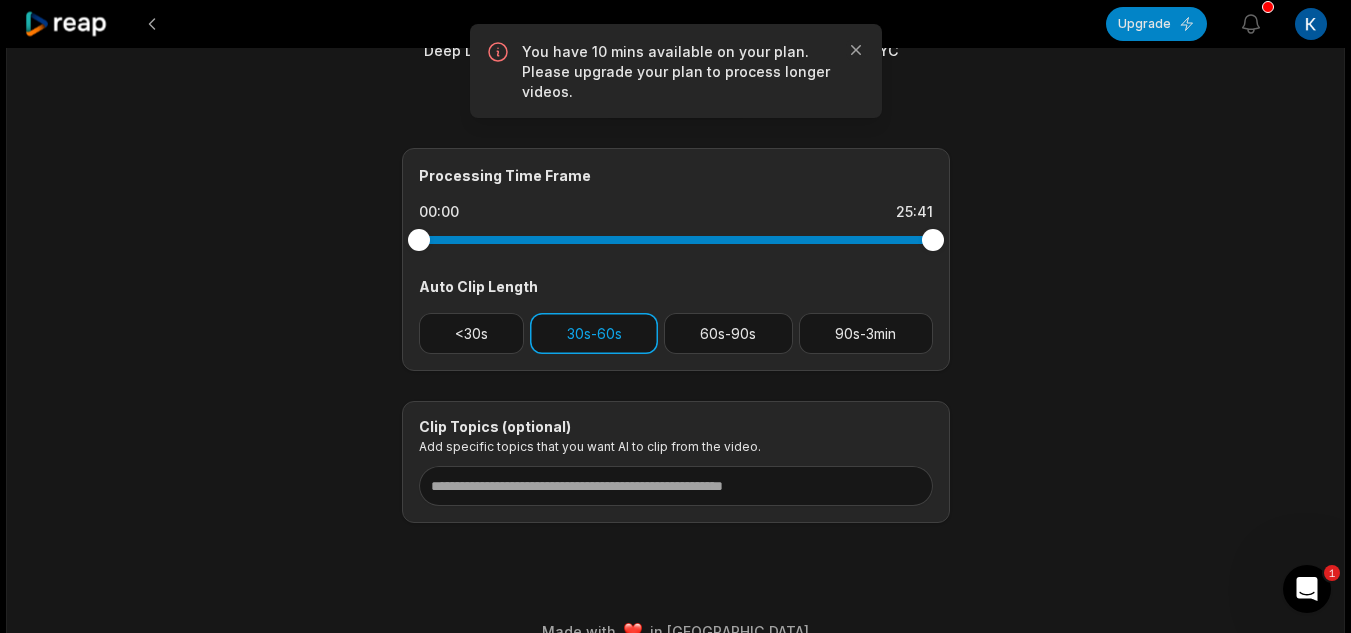 click on "30s-60s" at bounding box center [594, 333] 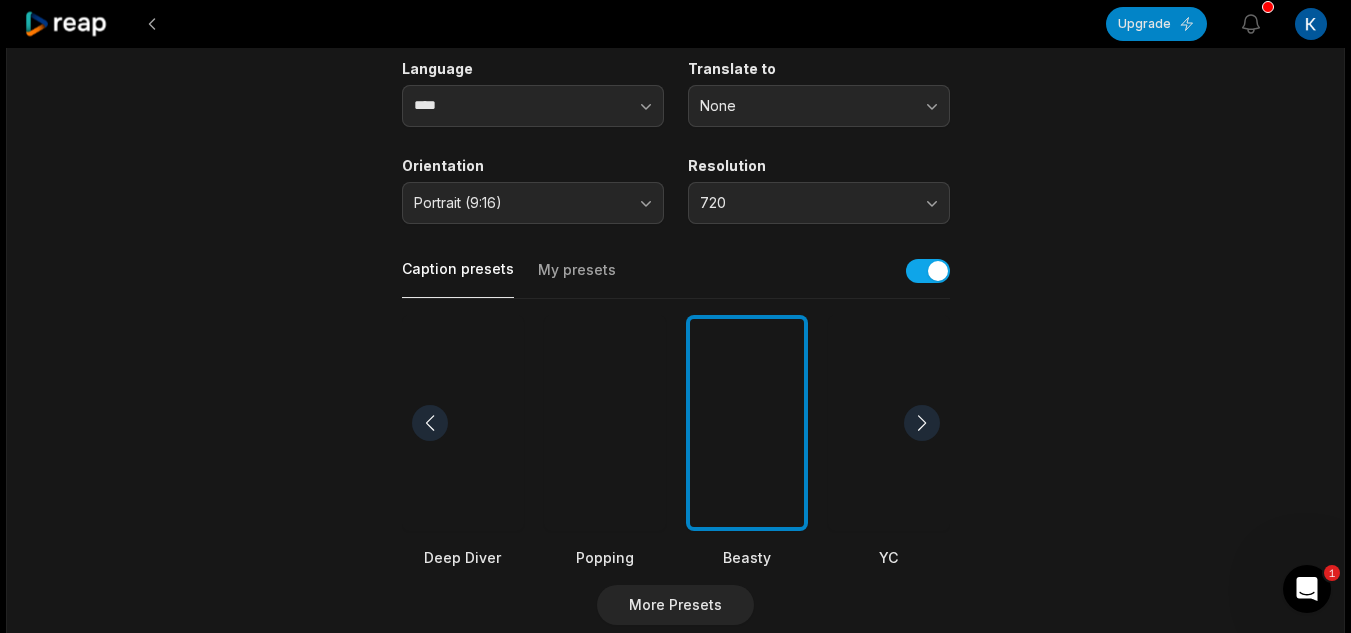 scroll, scrollTop: 0, scrollLeft: 0, axis: both 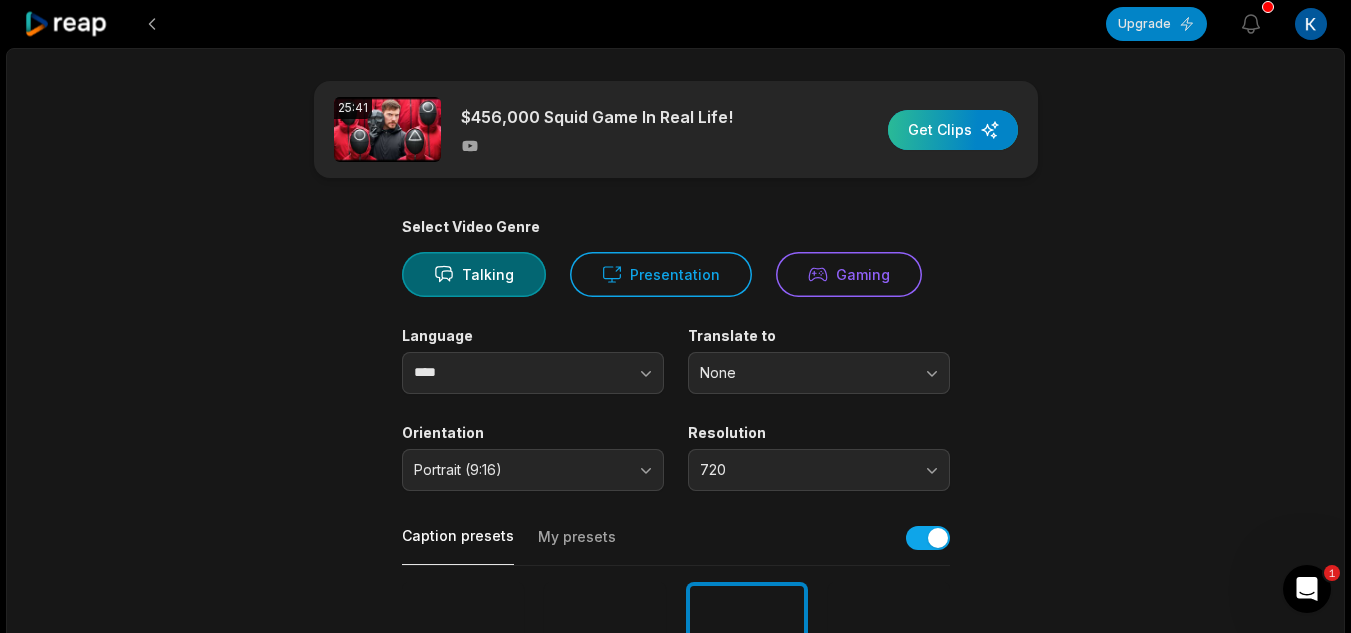 click at bounding box center [953, 130] 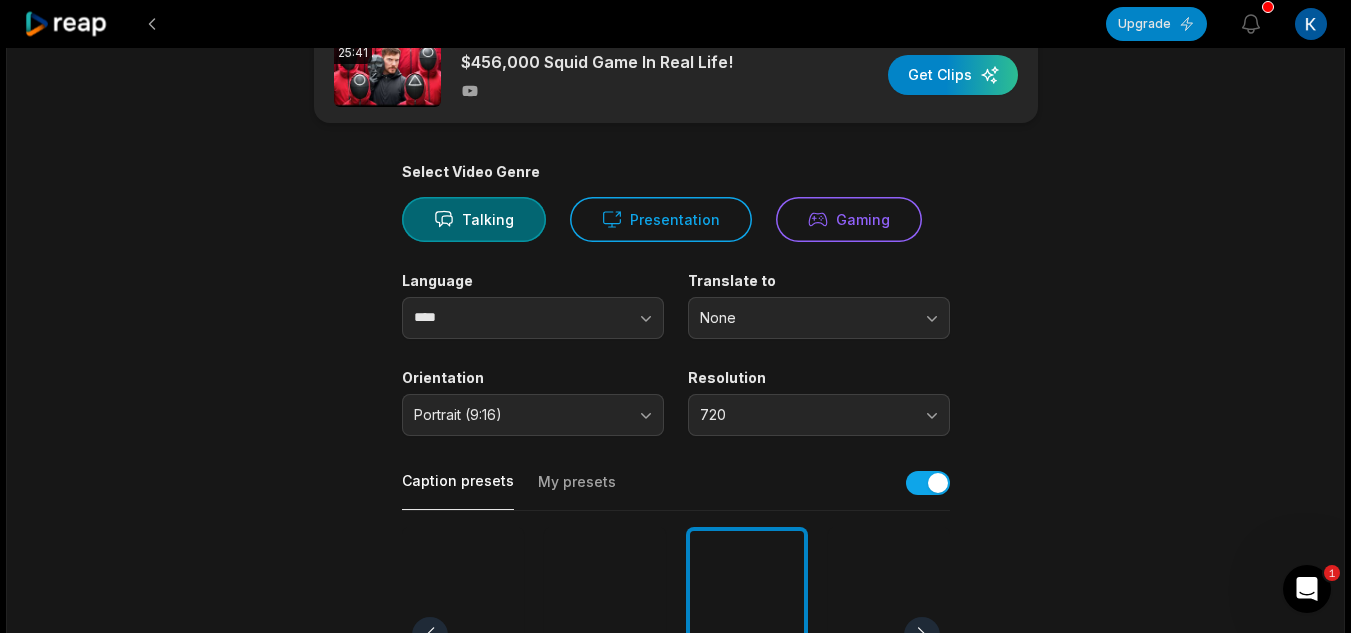 scroll, scrollTop: 0, scrollLeft: 0, axis: both 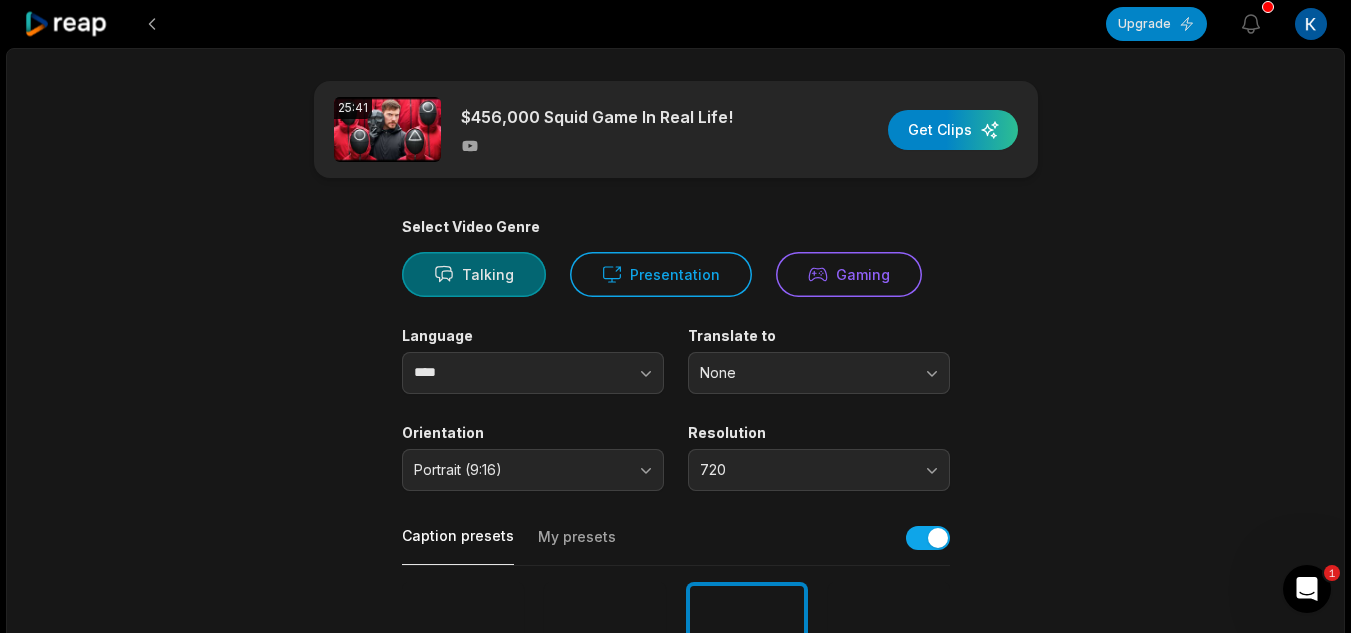 click 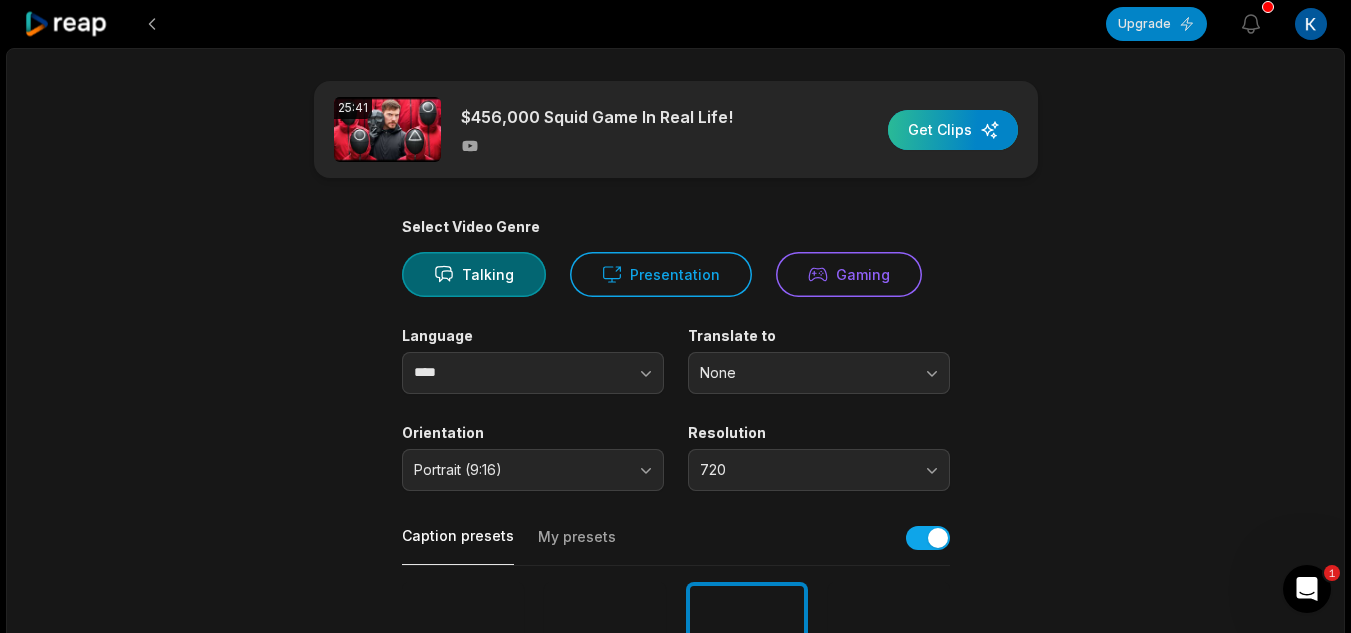 click at bounding box center [953, 130] 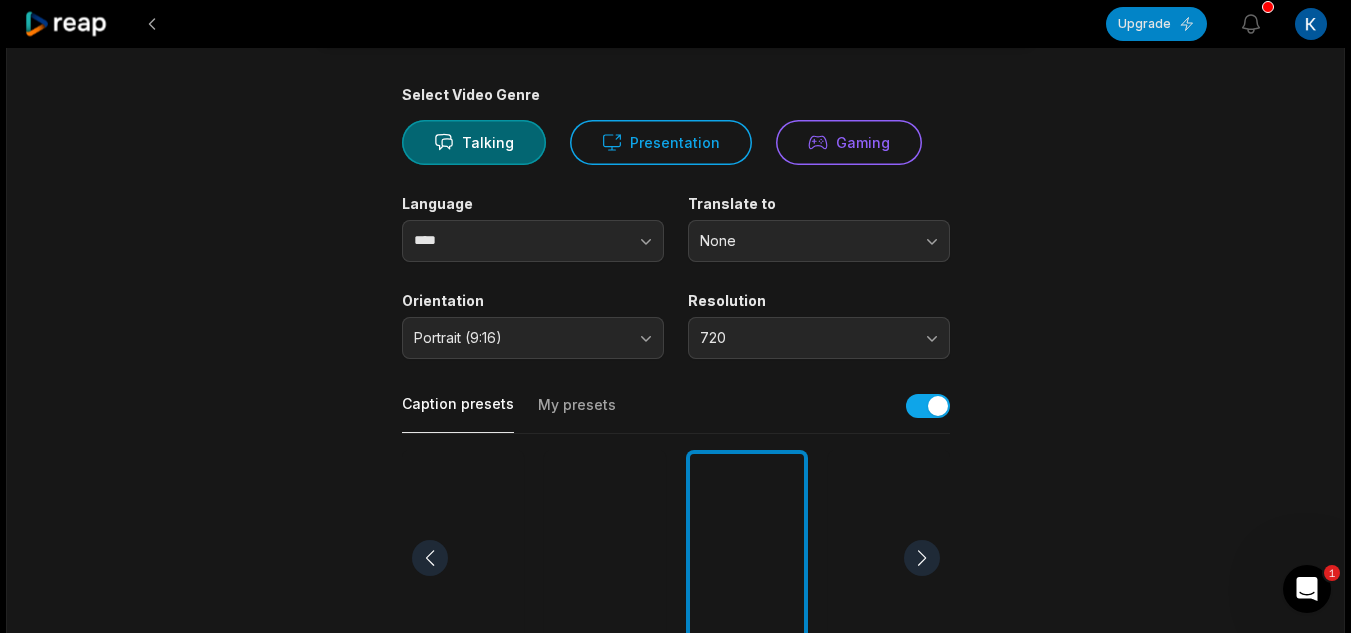 scroll, scrollTop: 133, scrollLeft: 0, axis: vertical 